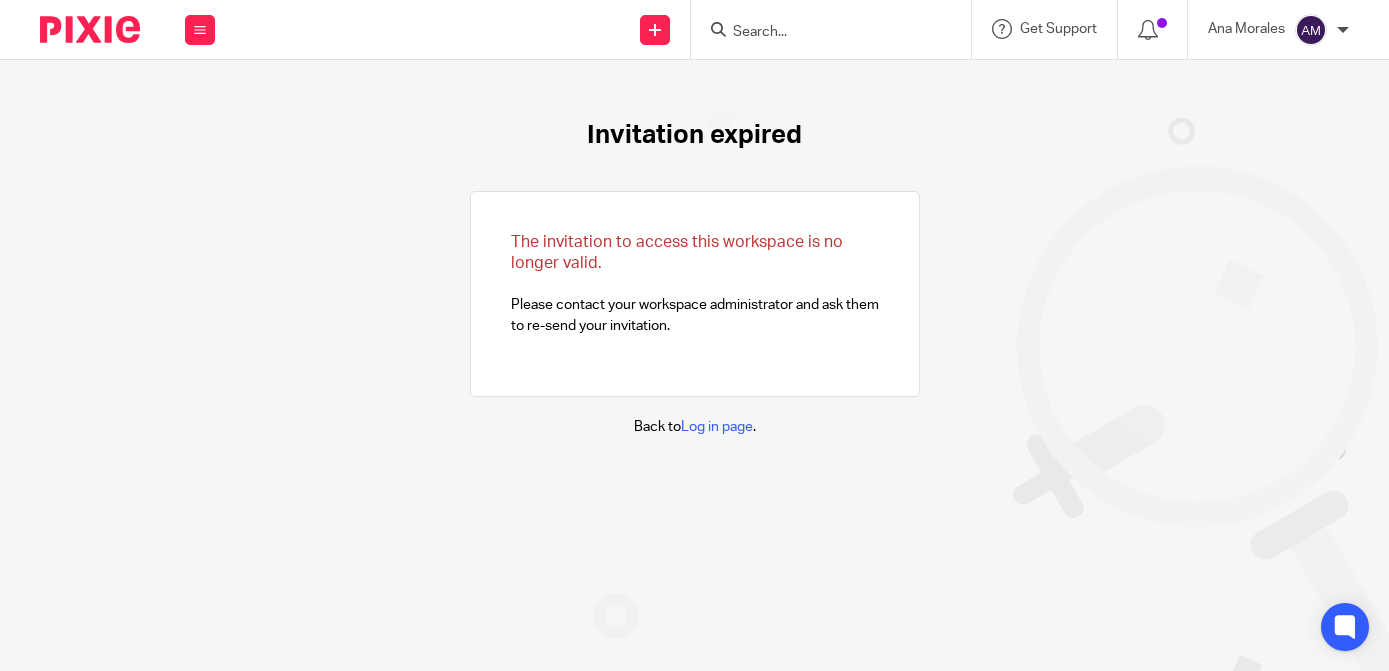 scroll, scrollTop: 0, scrollLeft: 0, axis: both 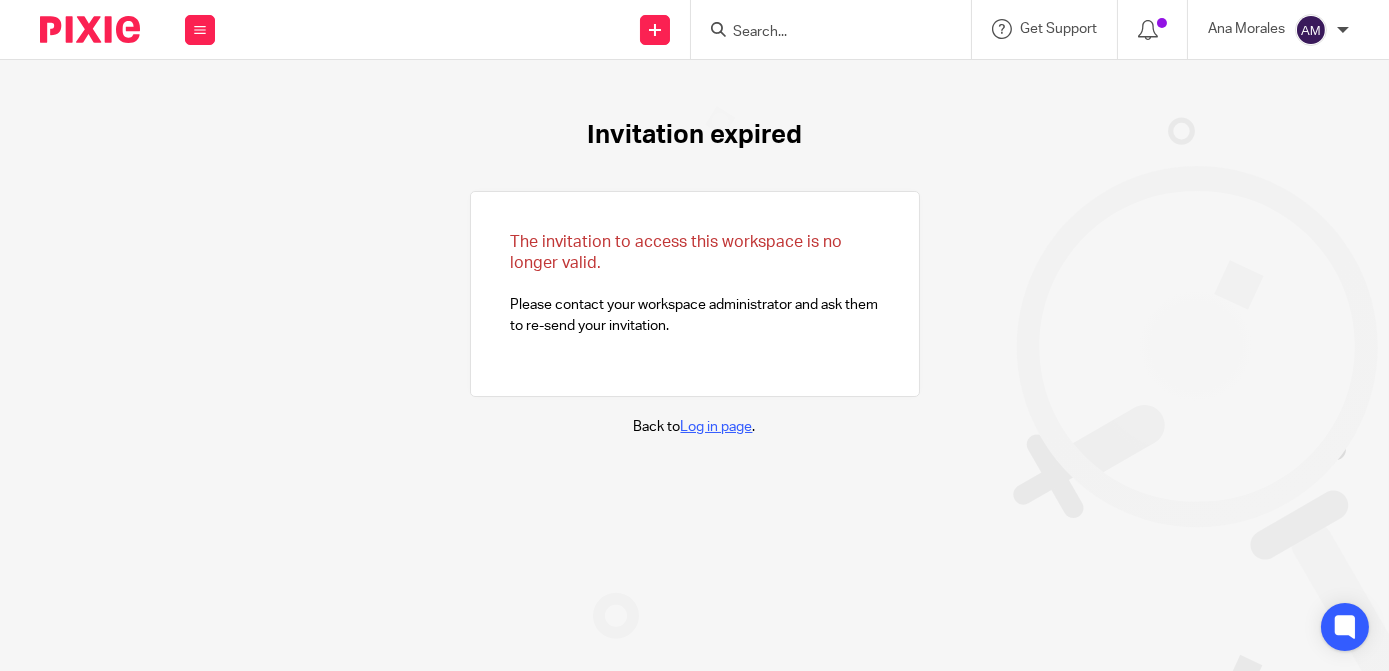 click on "Log in page" at bounding box center (717, 427) 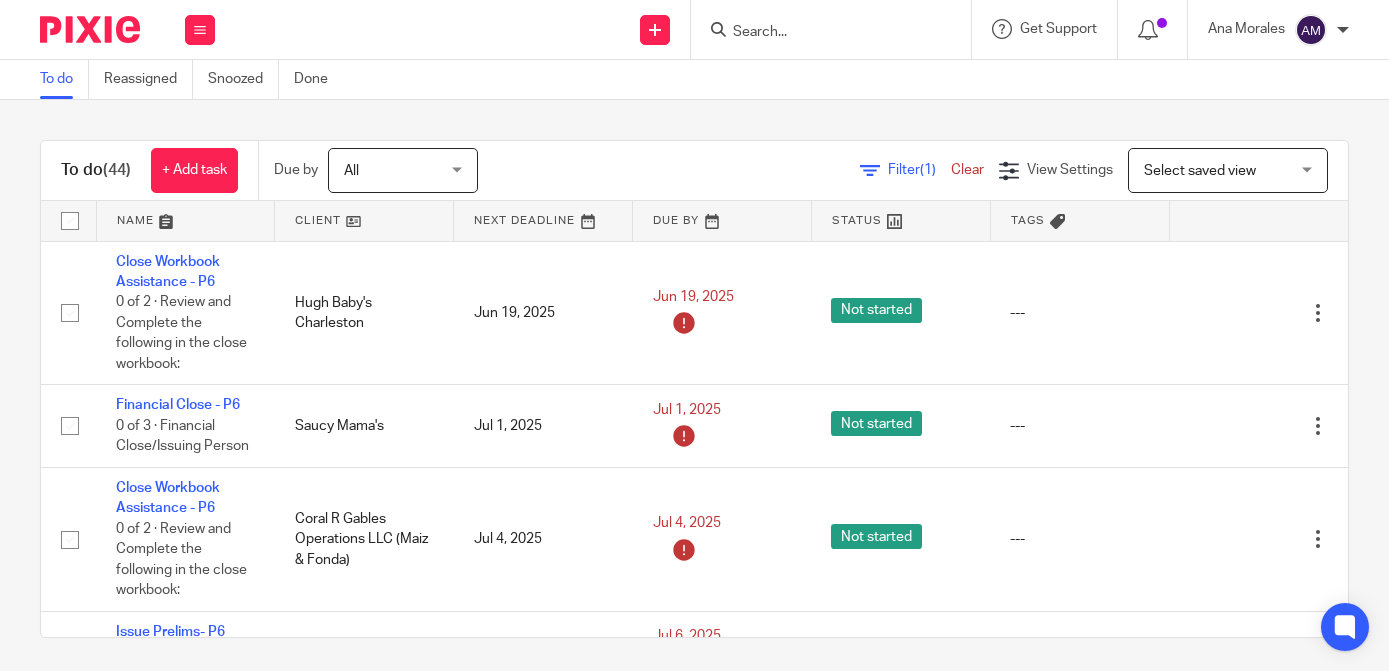 scroll, scrollTop: 0, scrollLeft: 0, axis: both 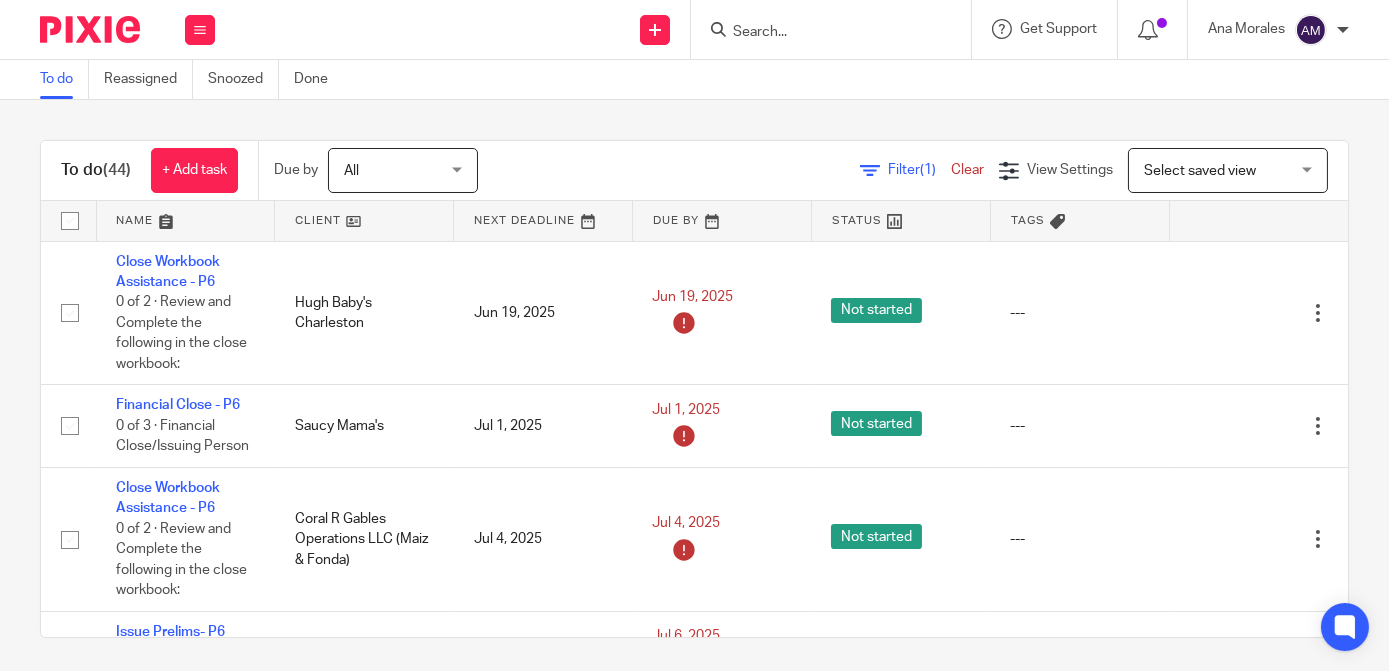 click at bounding box center (821, 33) 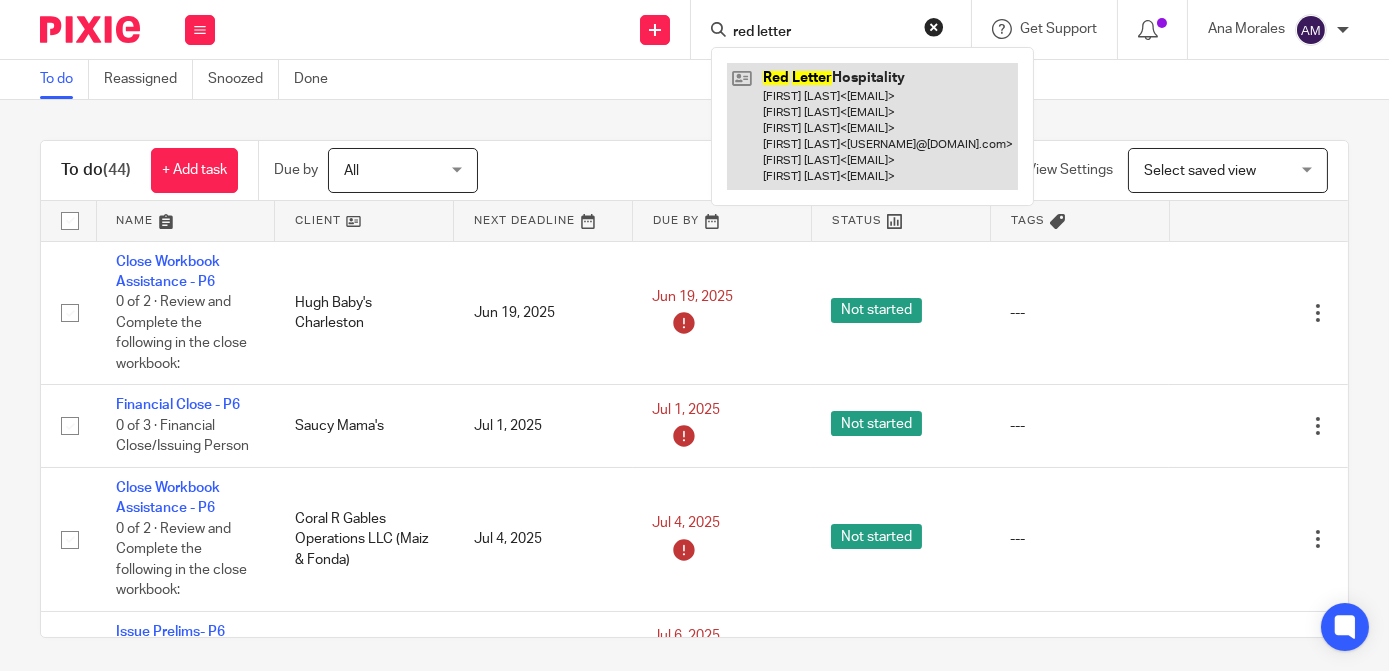 type on "red letter" 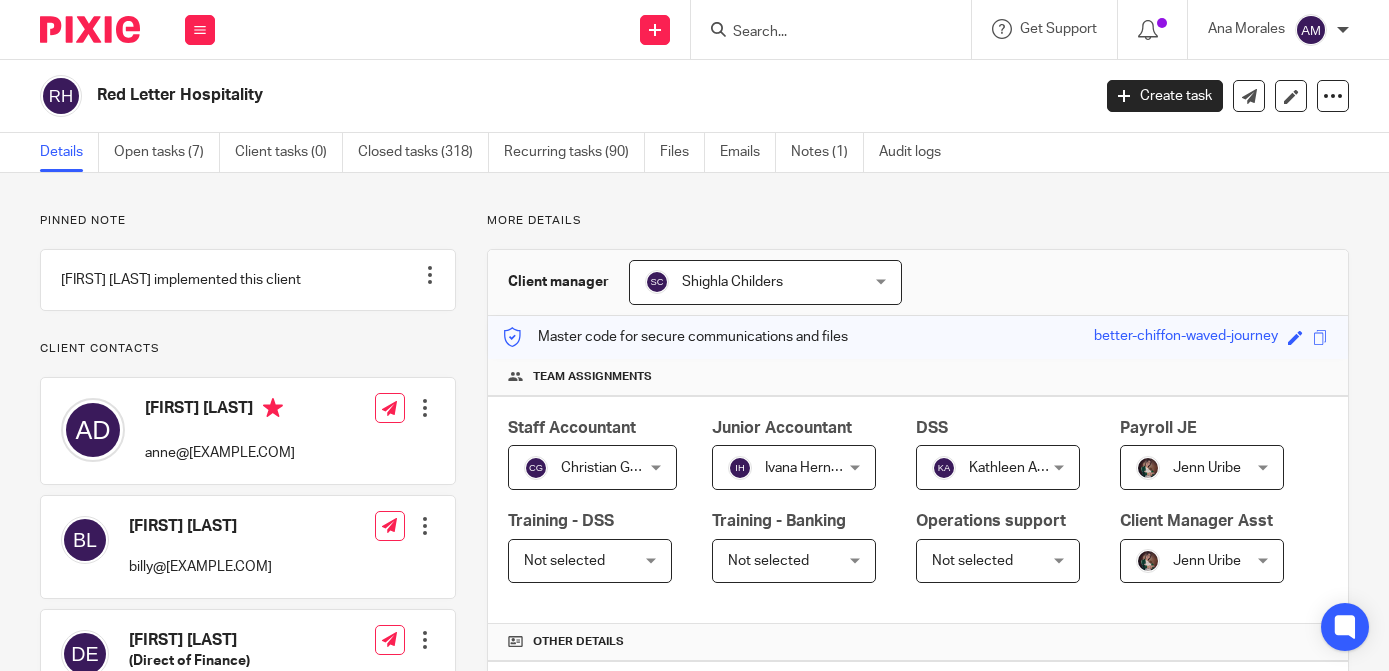scroll, scrollTop: 0, scrollLeft: 0, axis: both 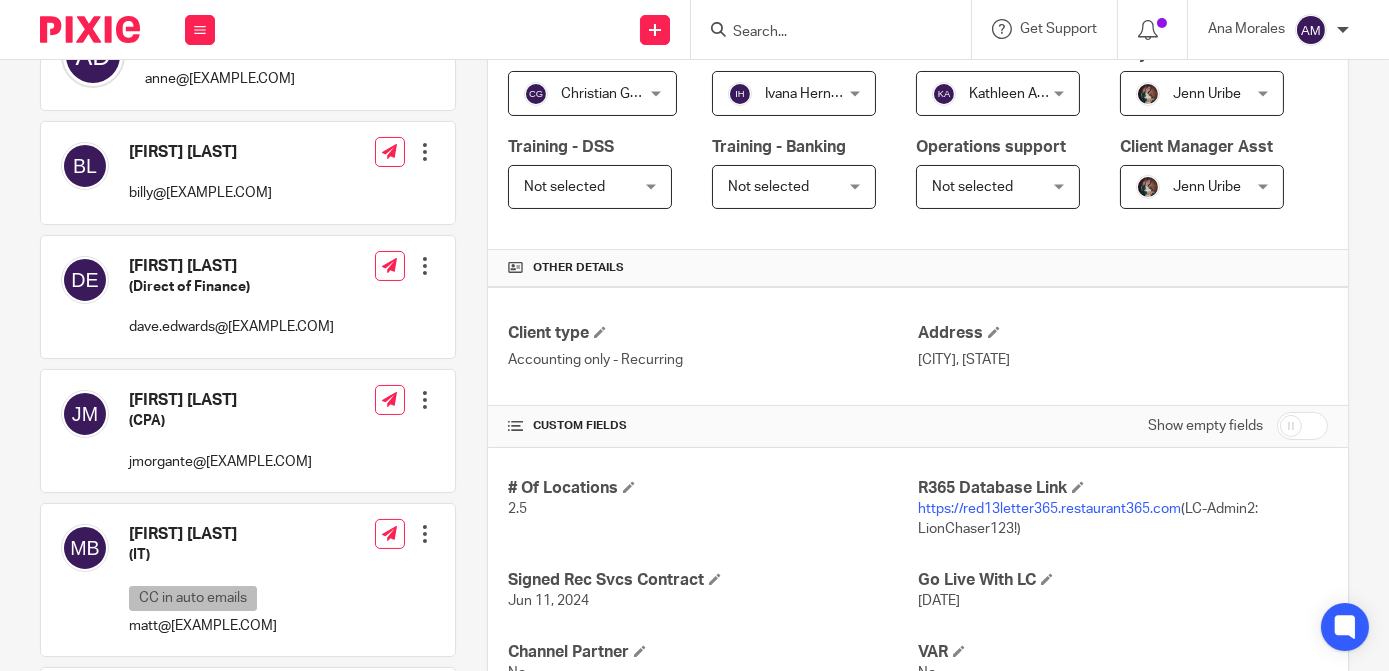 click on "https://red13letter365.restaurant365.com" at bounding box center [1049, 509] 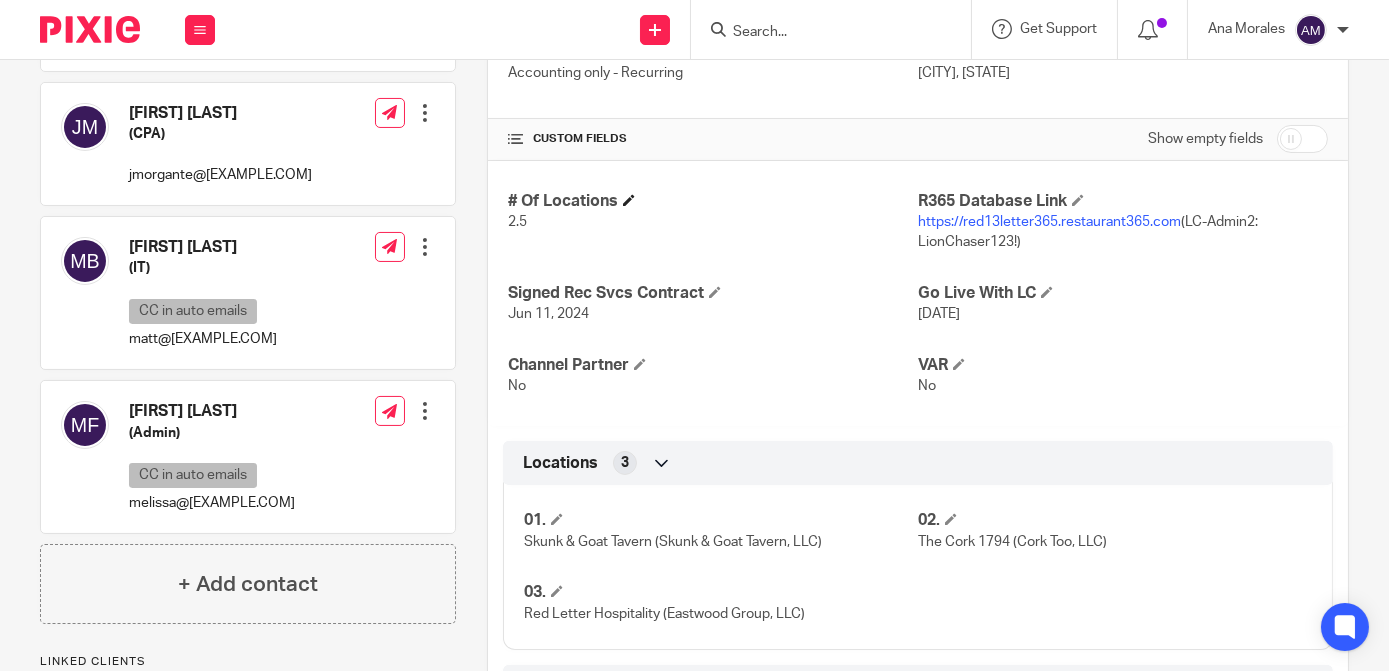 scroll, scrollTop: 664, scrollLeft: 0, axis: vertical 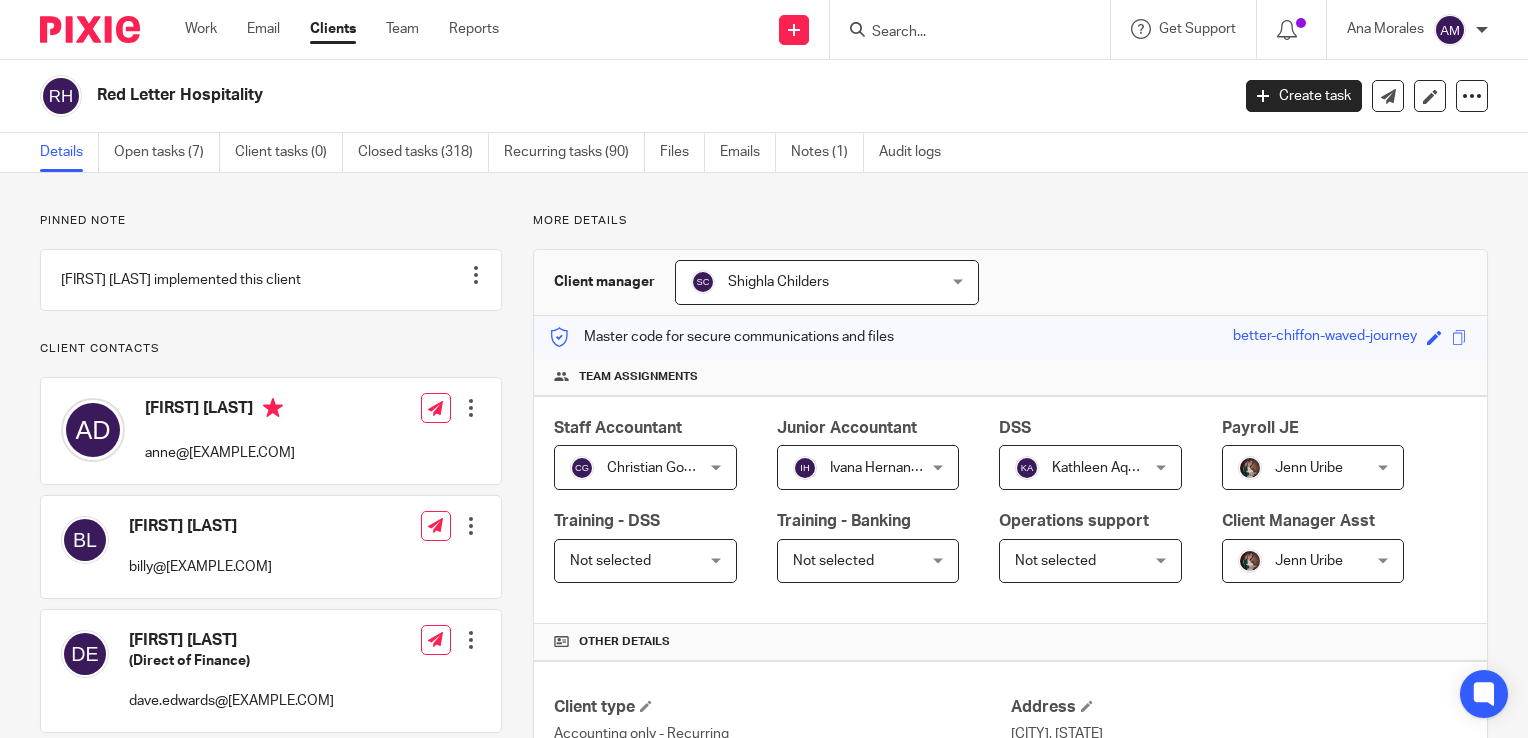 click at bounding box center (960, 33) 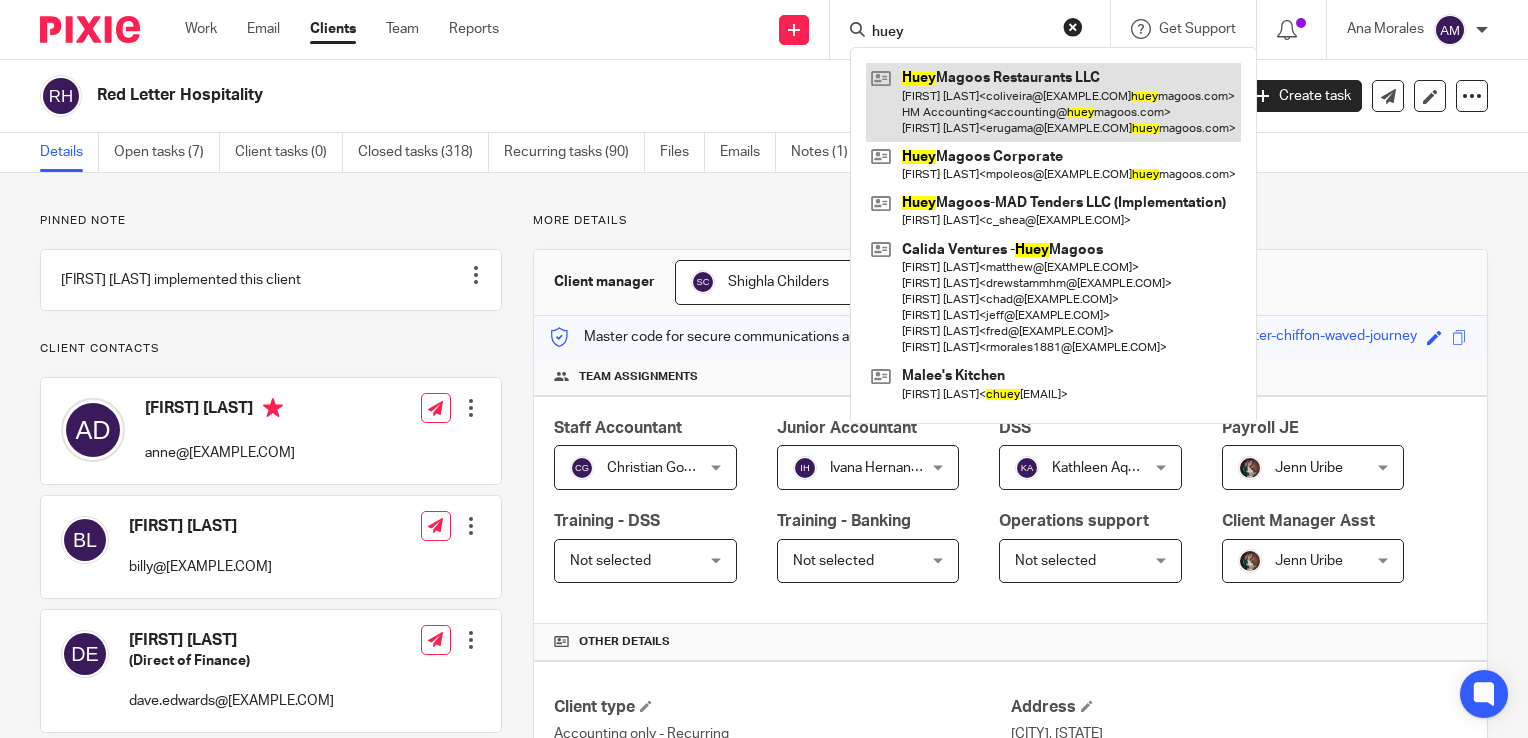 type on "huey" 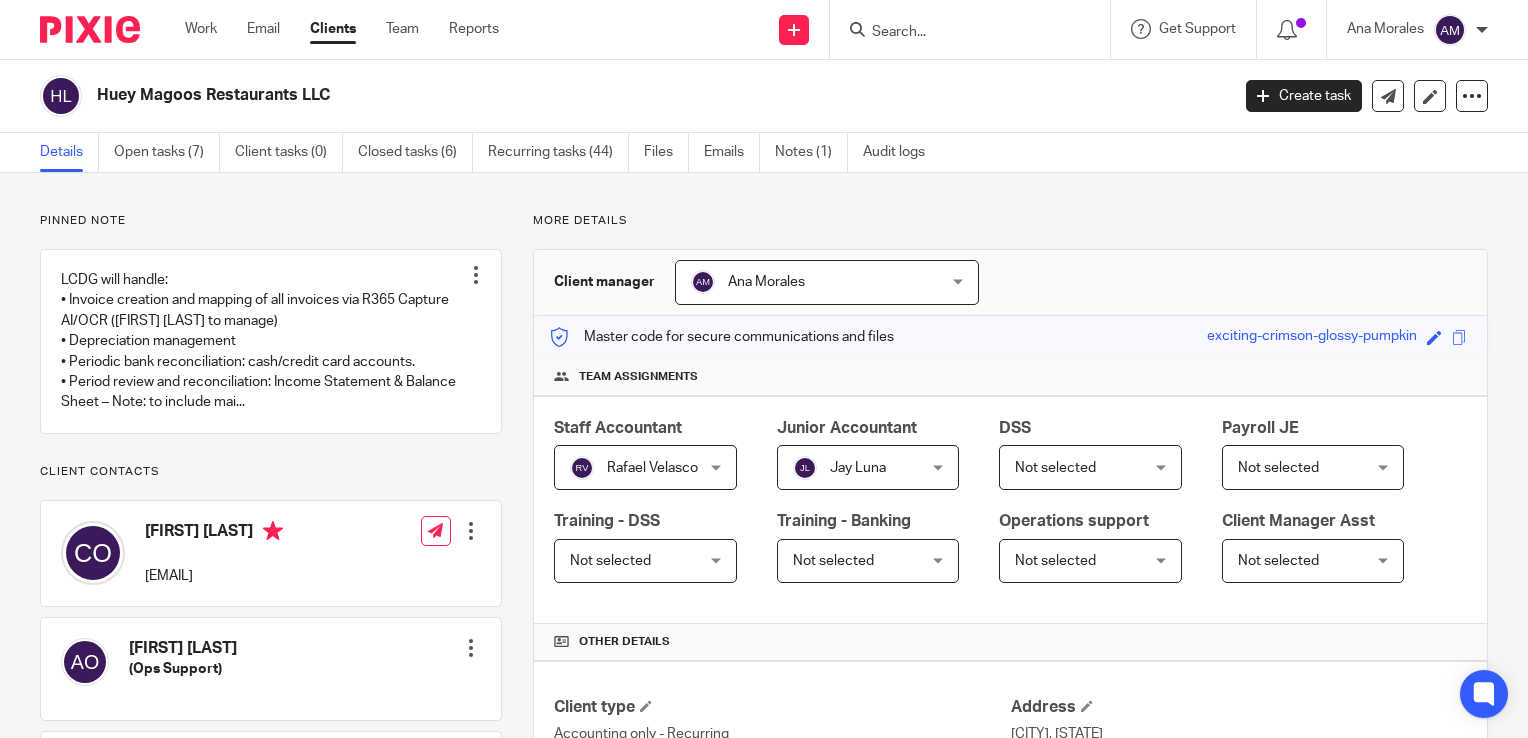 scroll, scrollTop: 0, scrollLeft: 0, axis: both 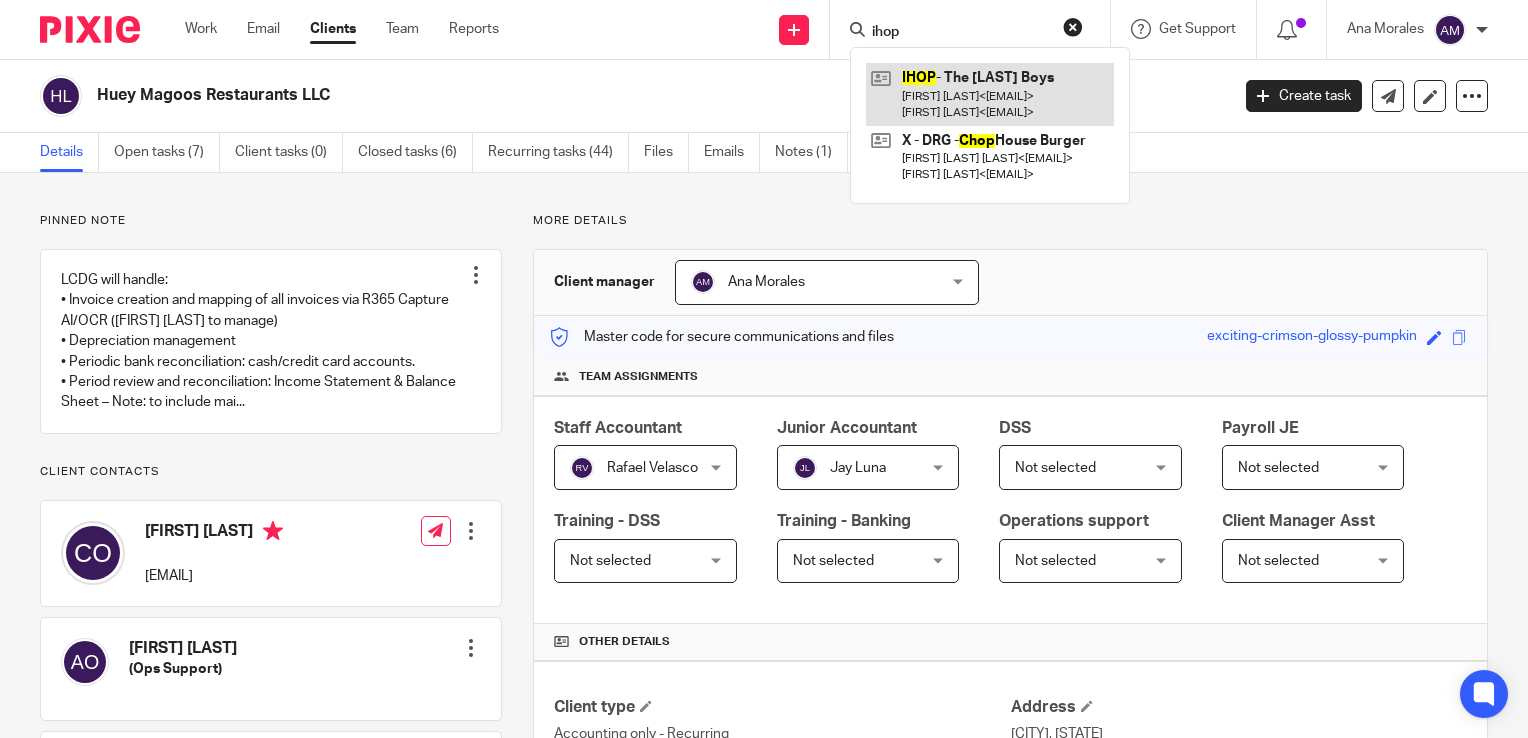 type on "ihop" 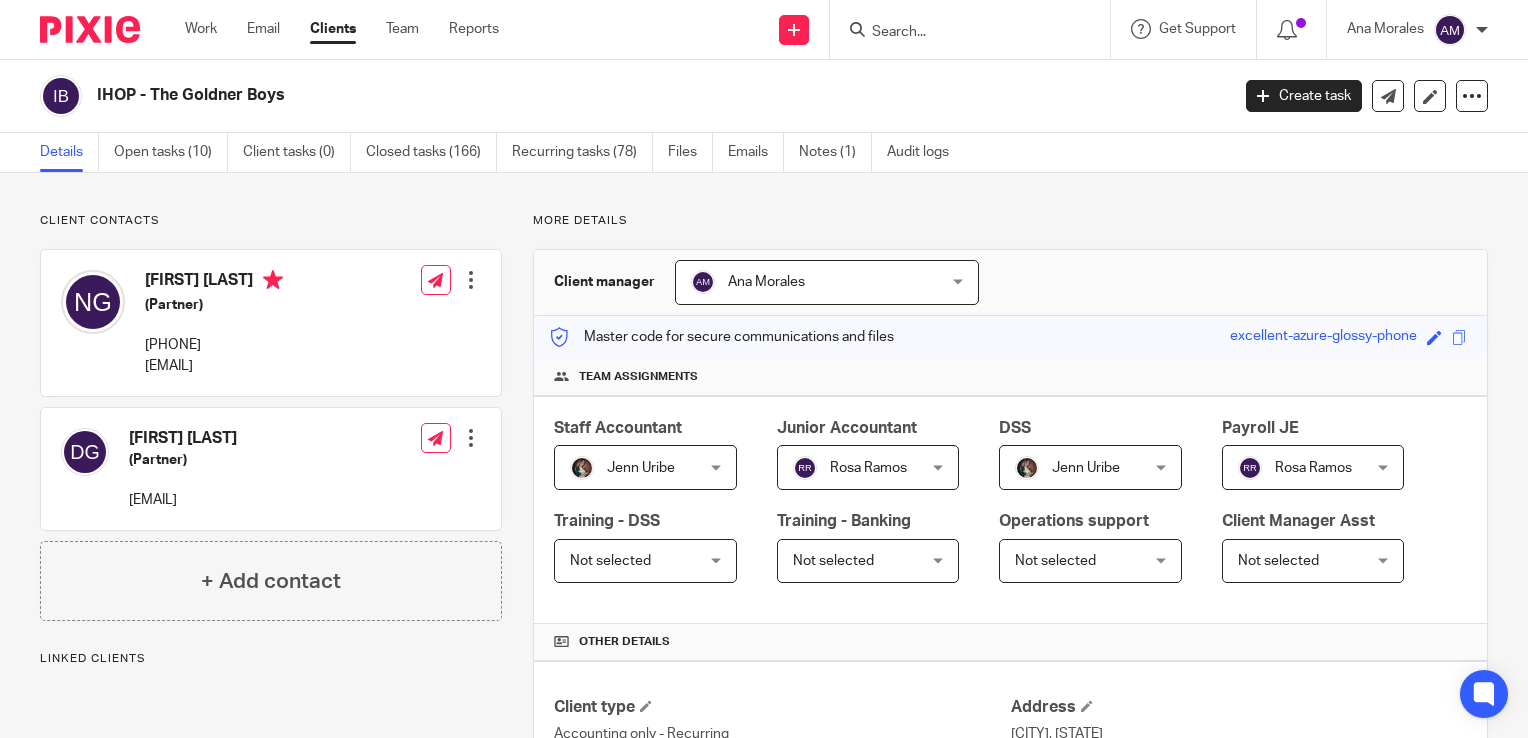 scroll, scrollTop: 0, scrollLeft: 0, axis: both 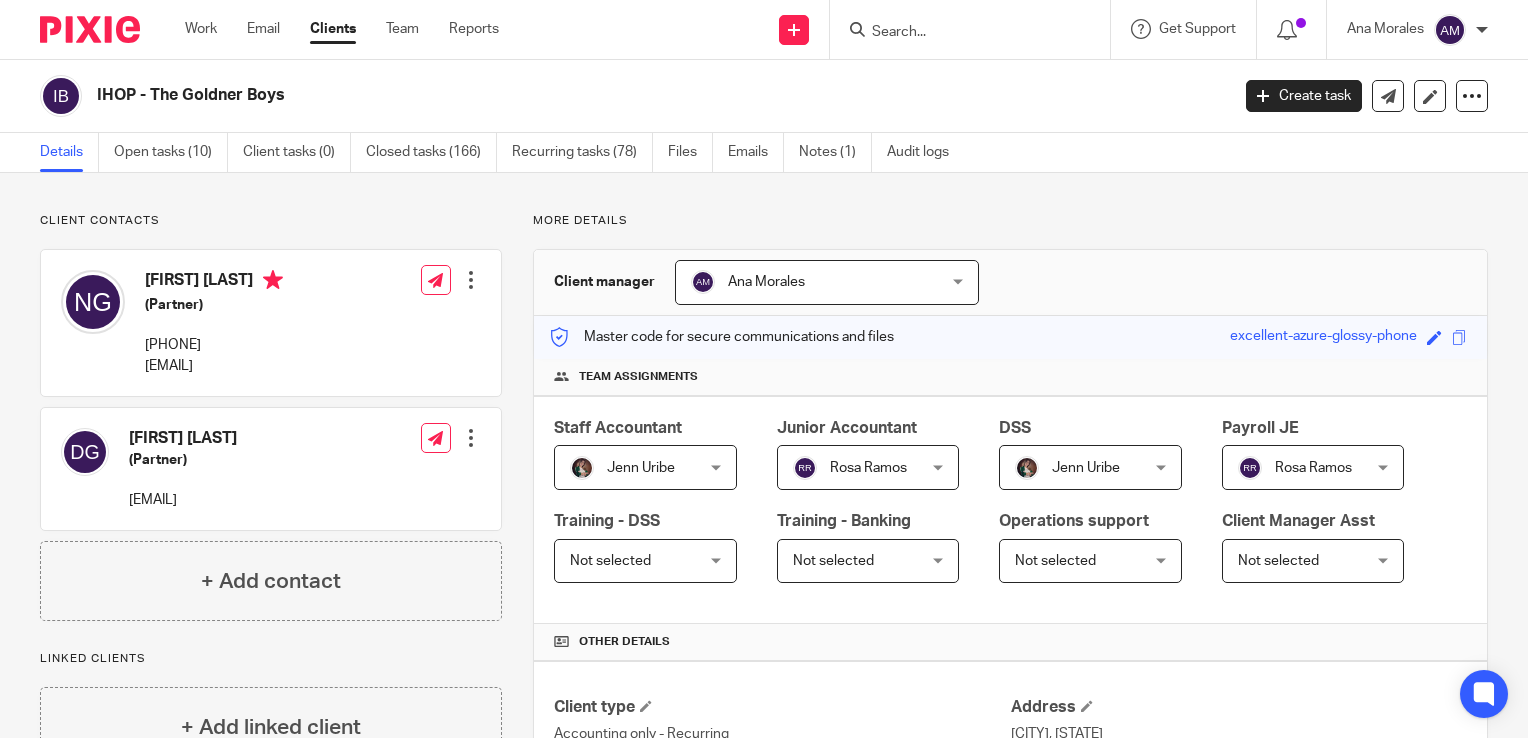click at bounding box center [960, 33] 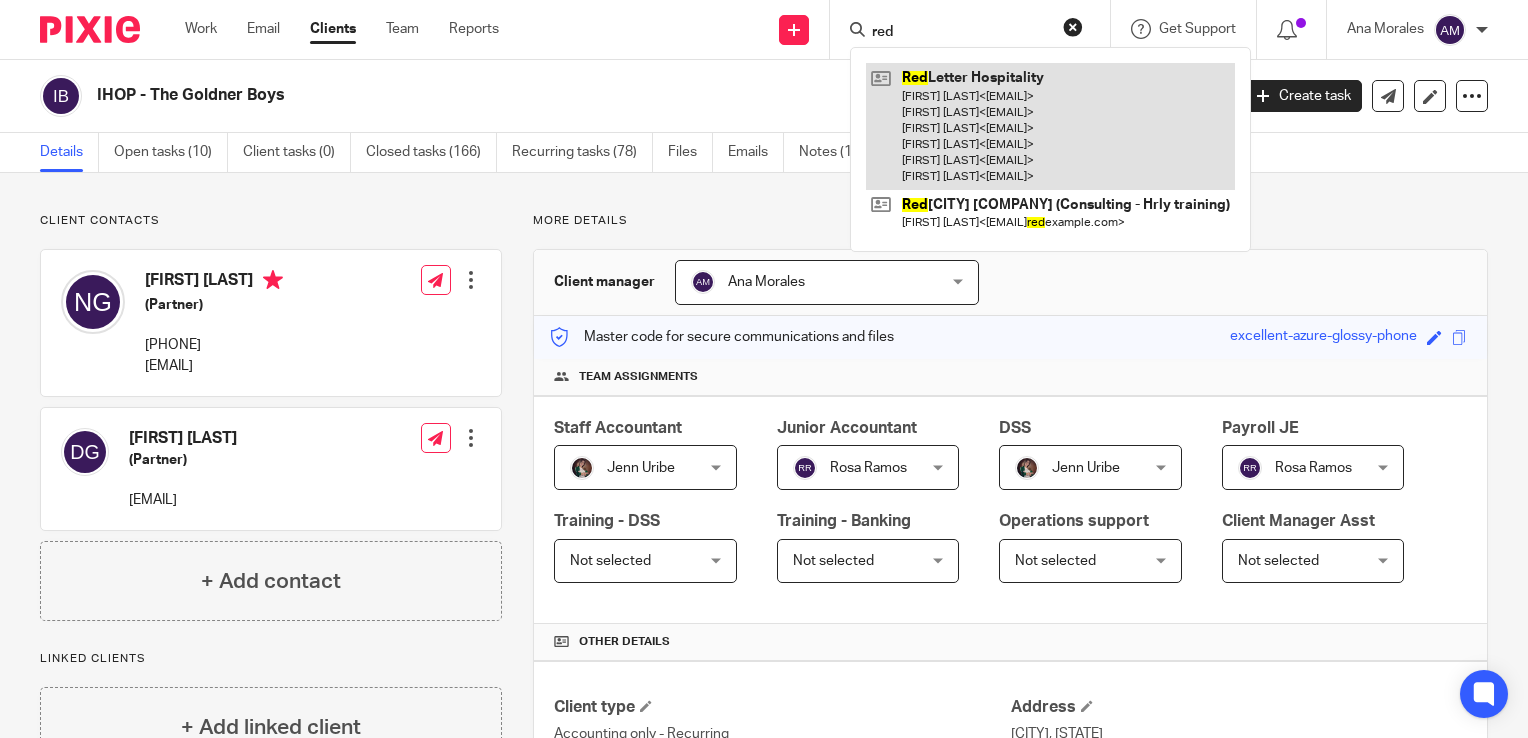type on "red" 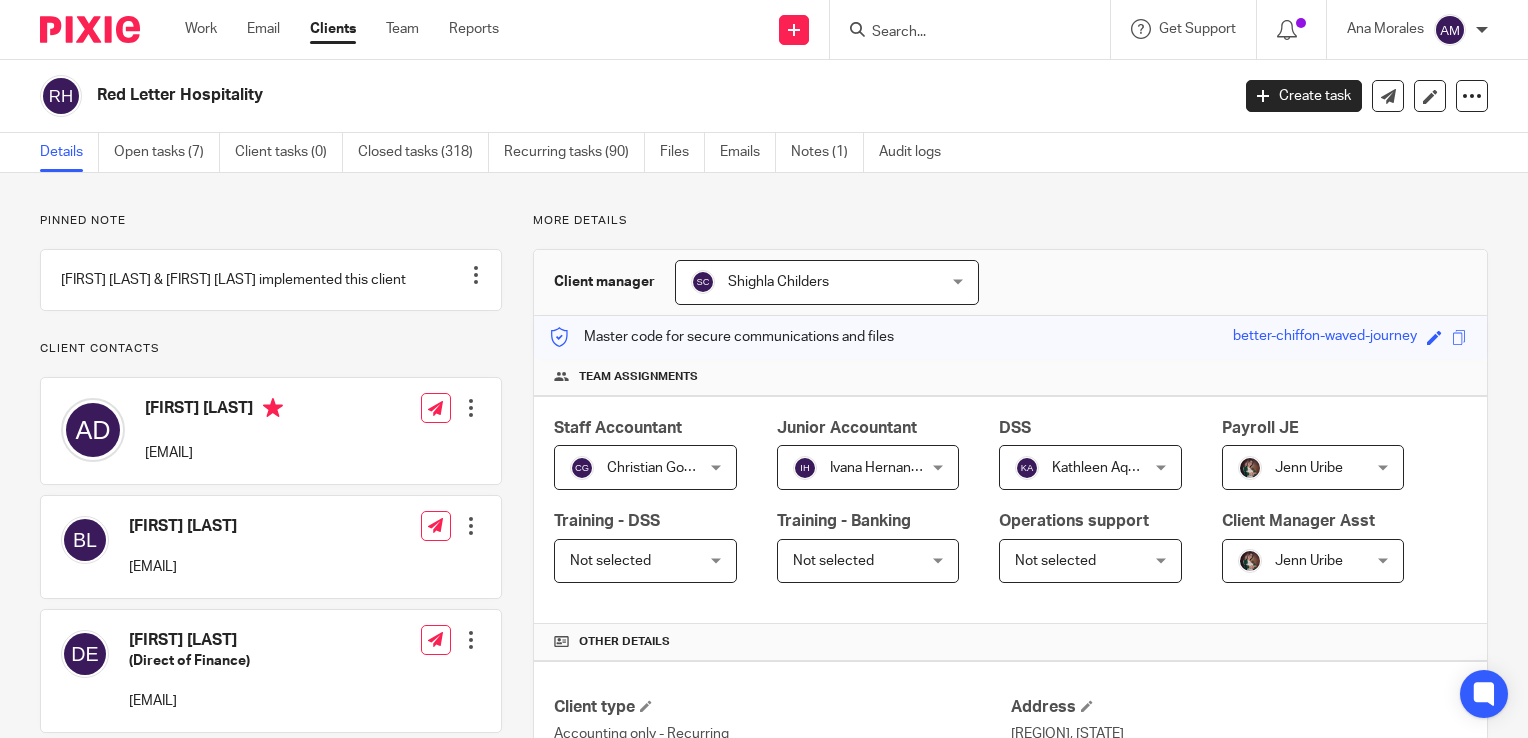 scroll, scrollTop: 0, scrollLeft: 0, axis: both 